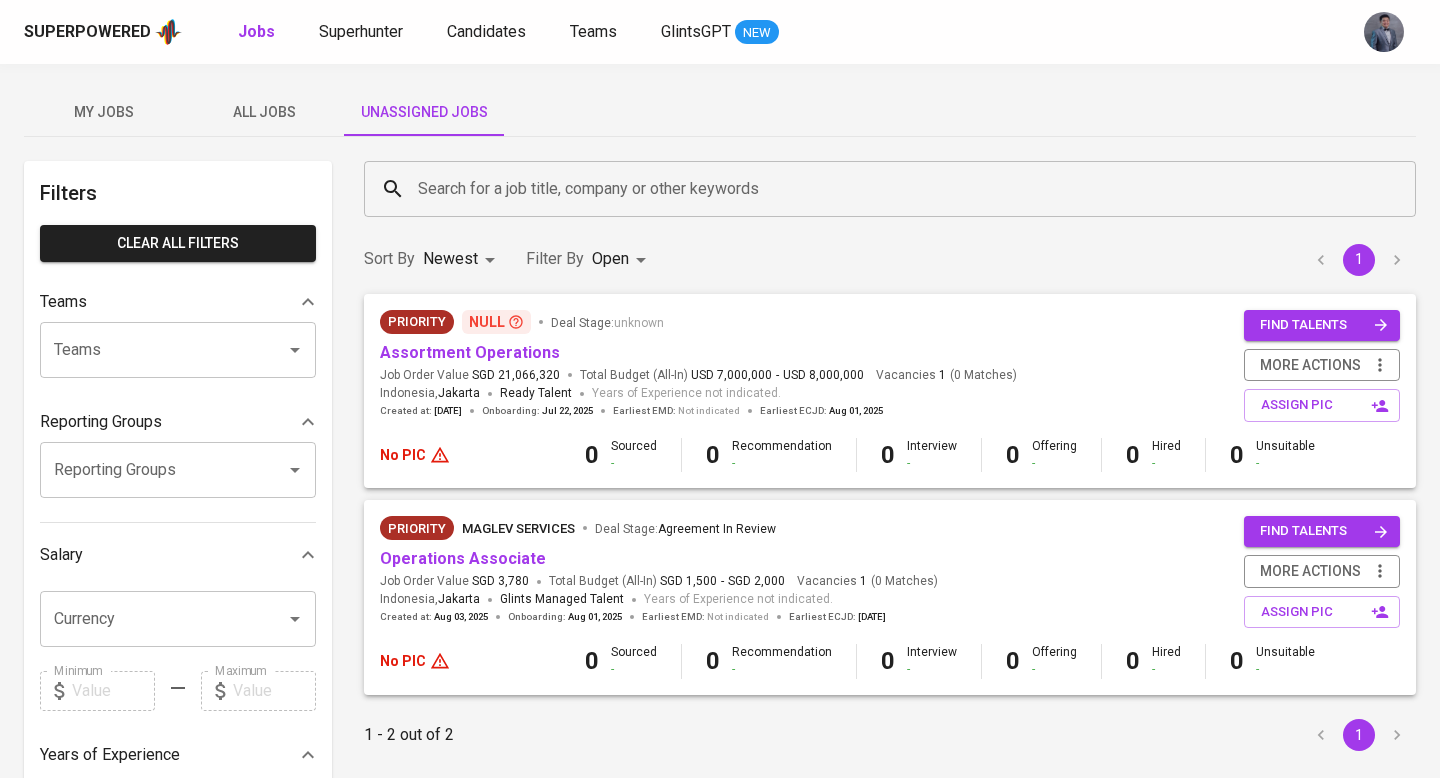 scroll, scrollTop: 0, scrollLeft: 0, axis: both 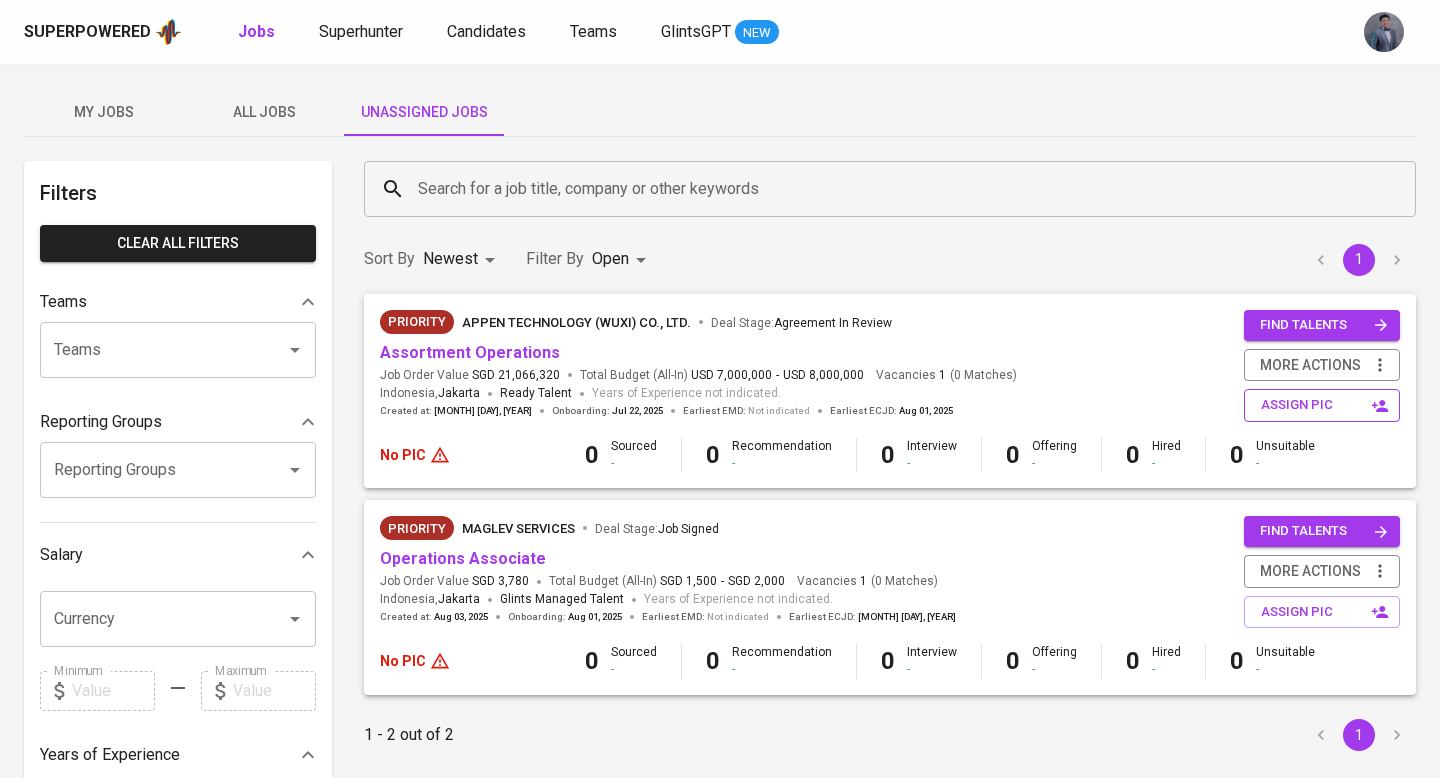 click on "assign pic" at bounding box center (1324, 405) 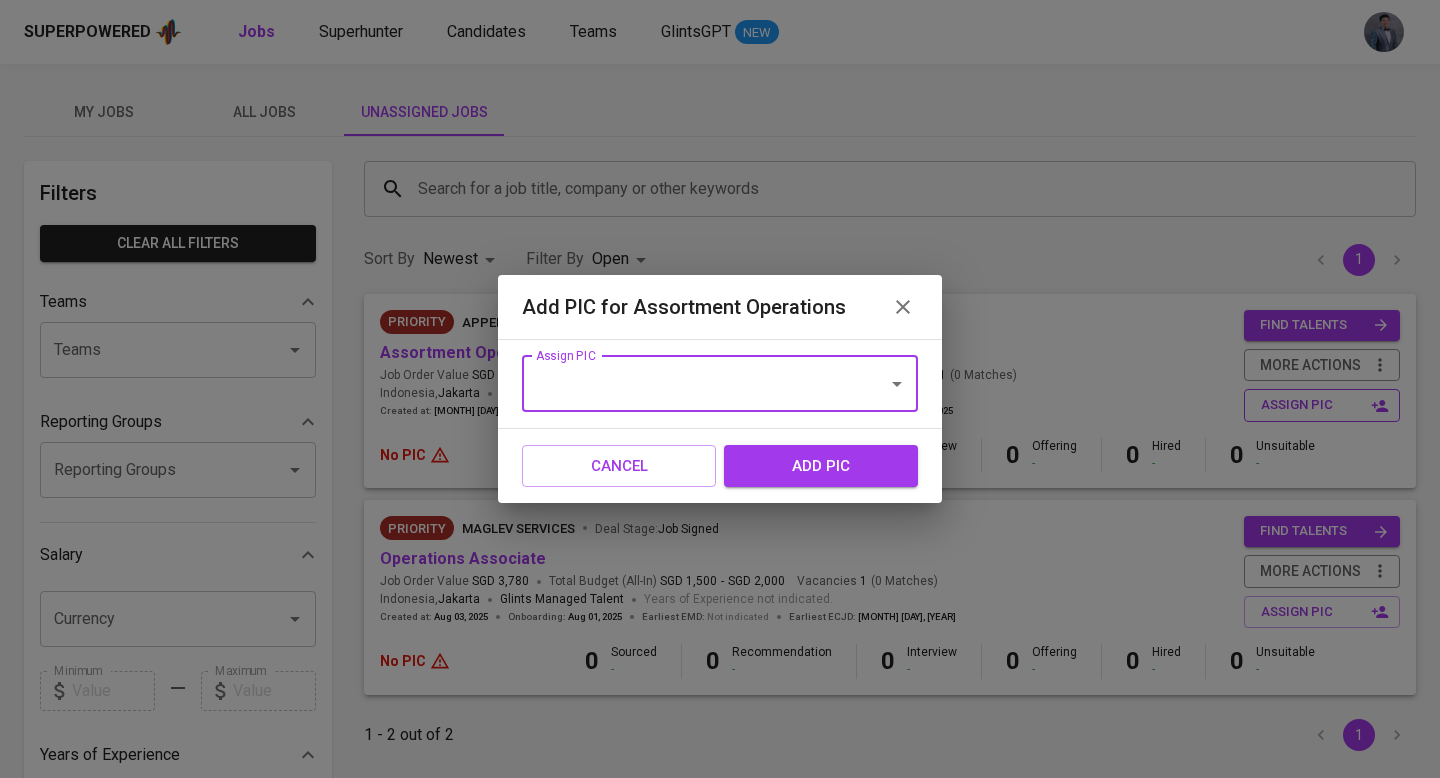 type on "a" 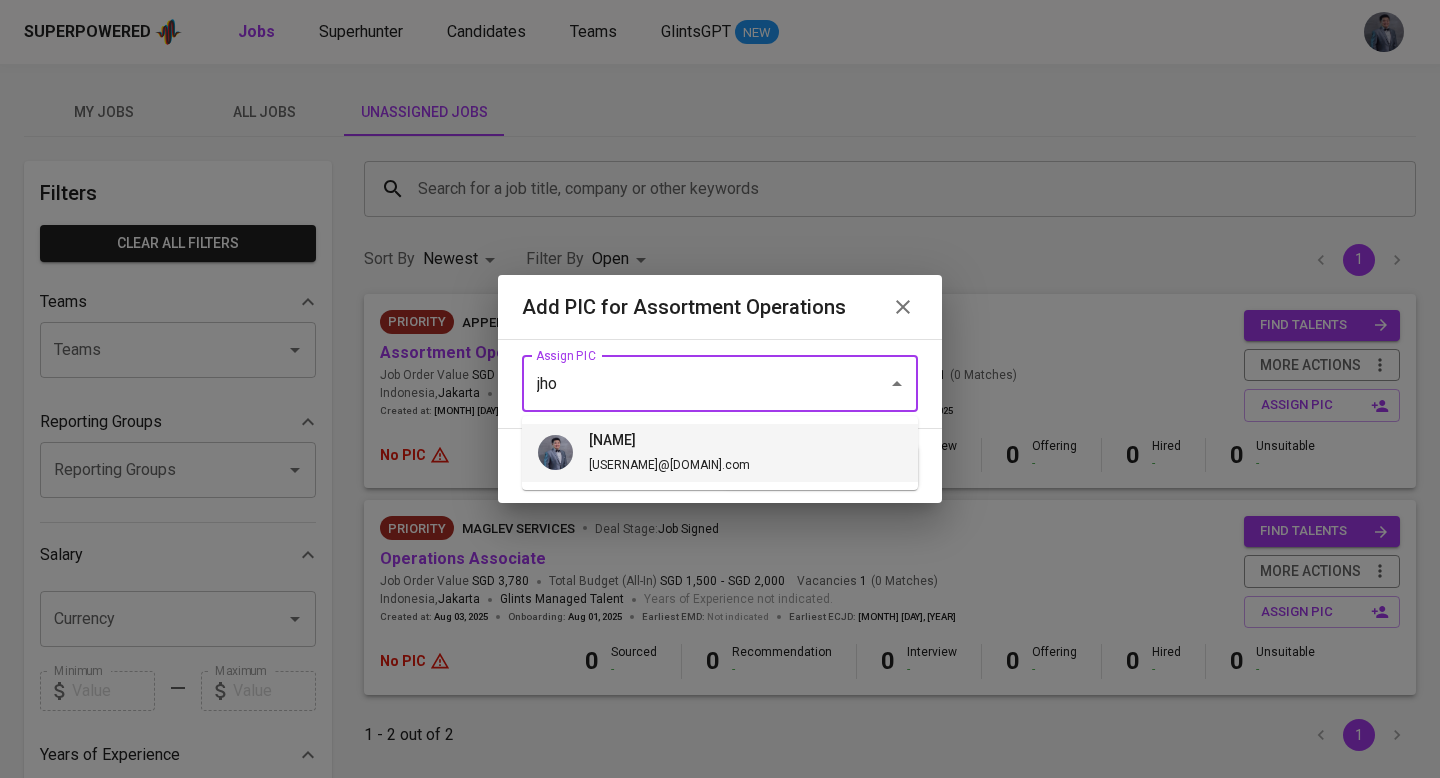 click on "[NAME] [USERNAME]@[DOMAIN].com" at bounding box center [720, 453] 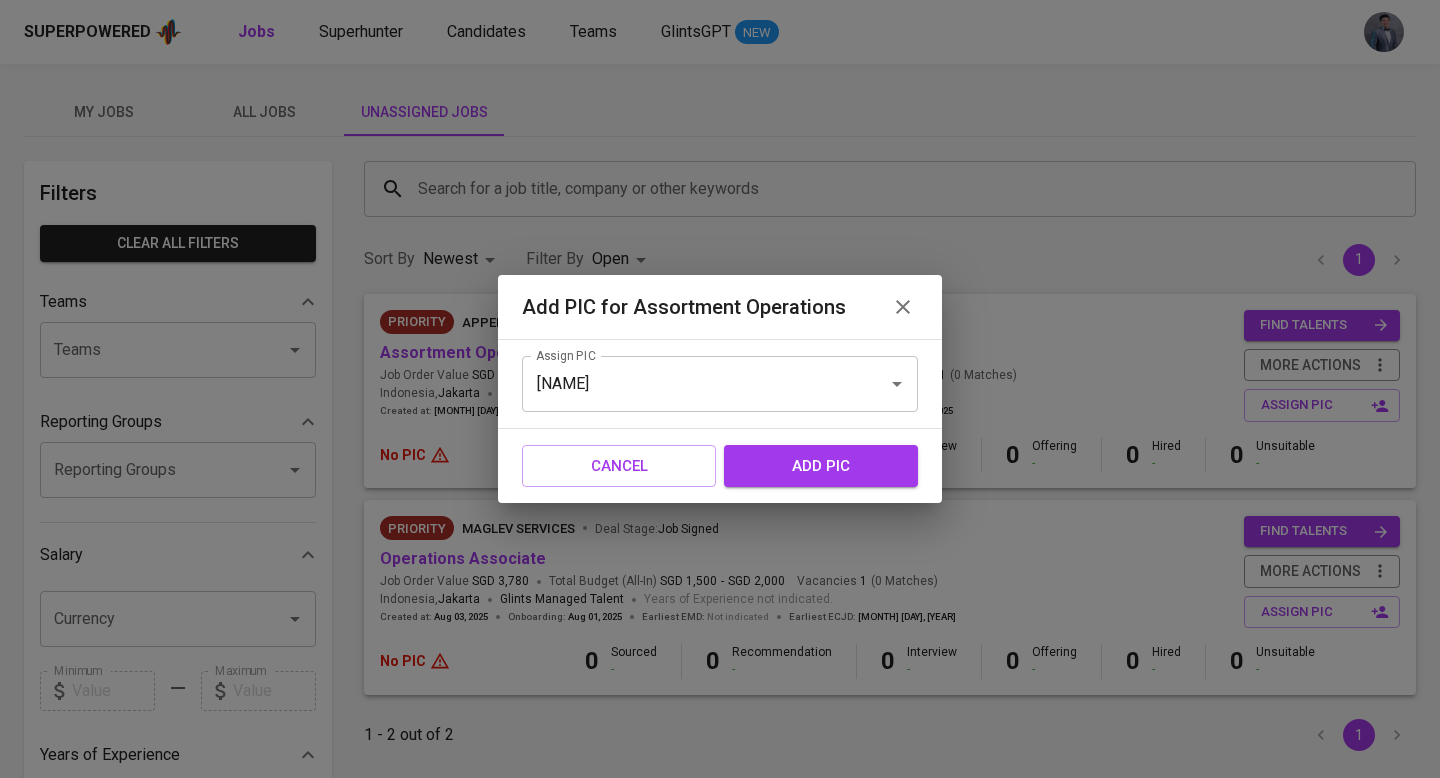 click on "add pic" at bounding box center [821, 466] 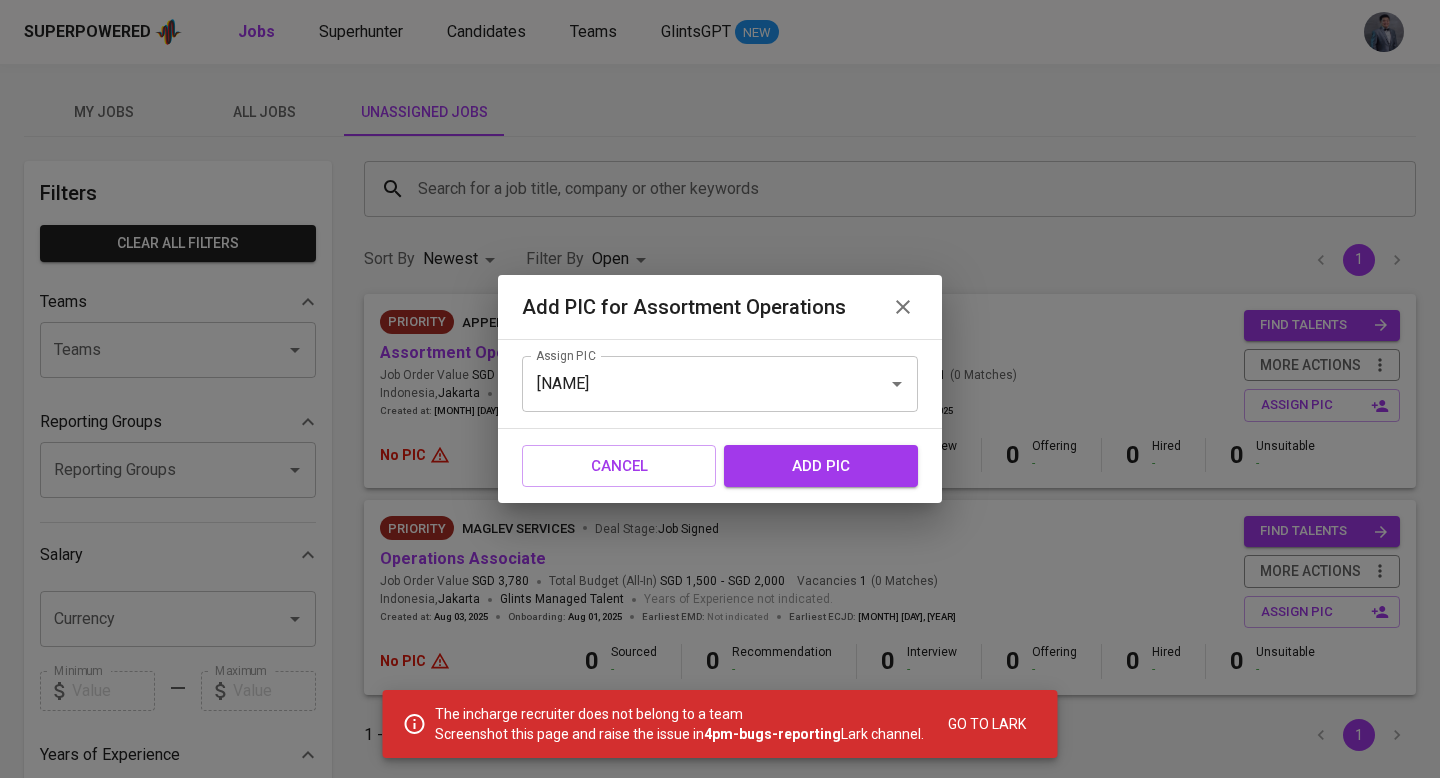 click on "add pic" at bounding box center (821, 466) 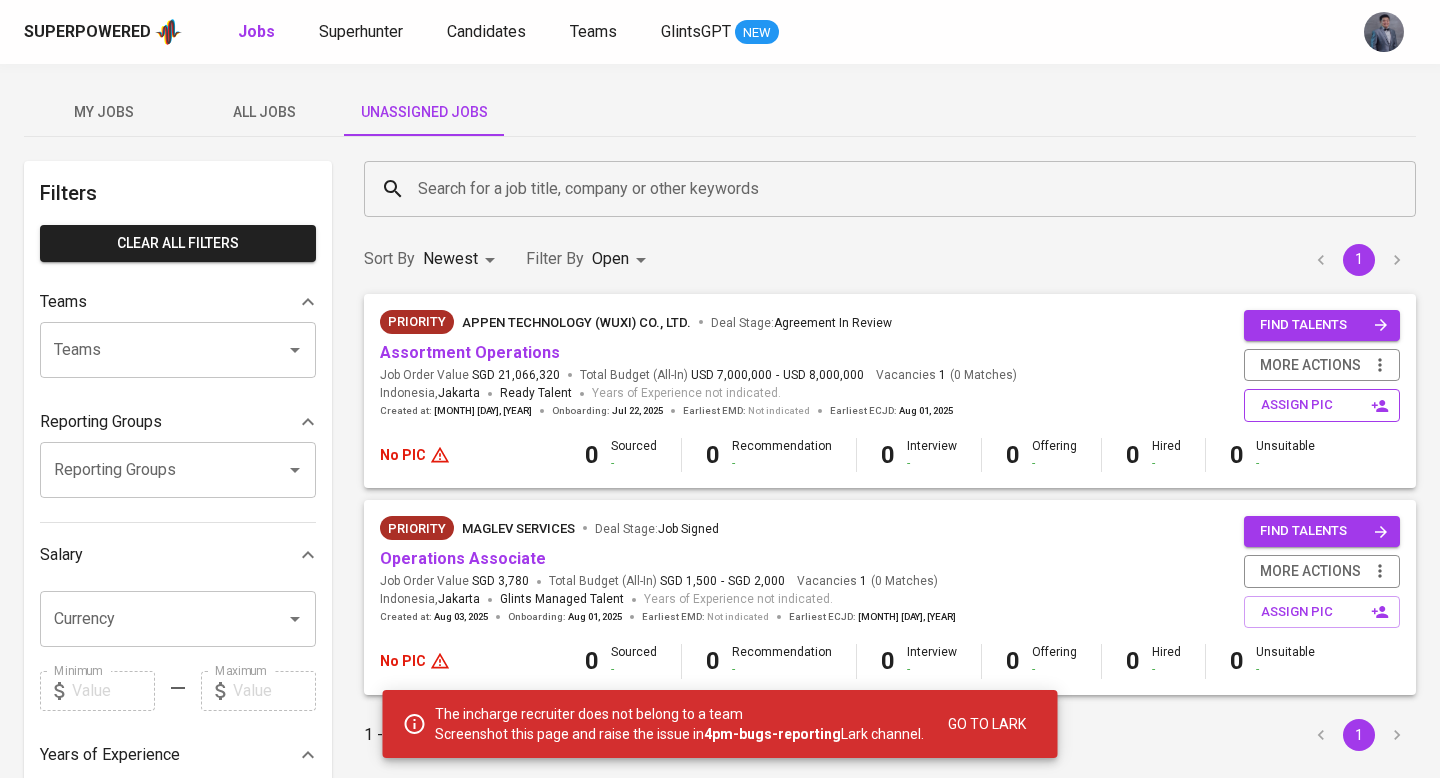 click on "assign pic" at bounding box center (1324, 405) 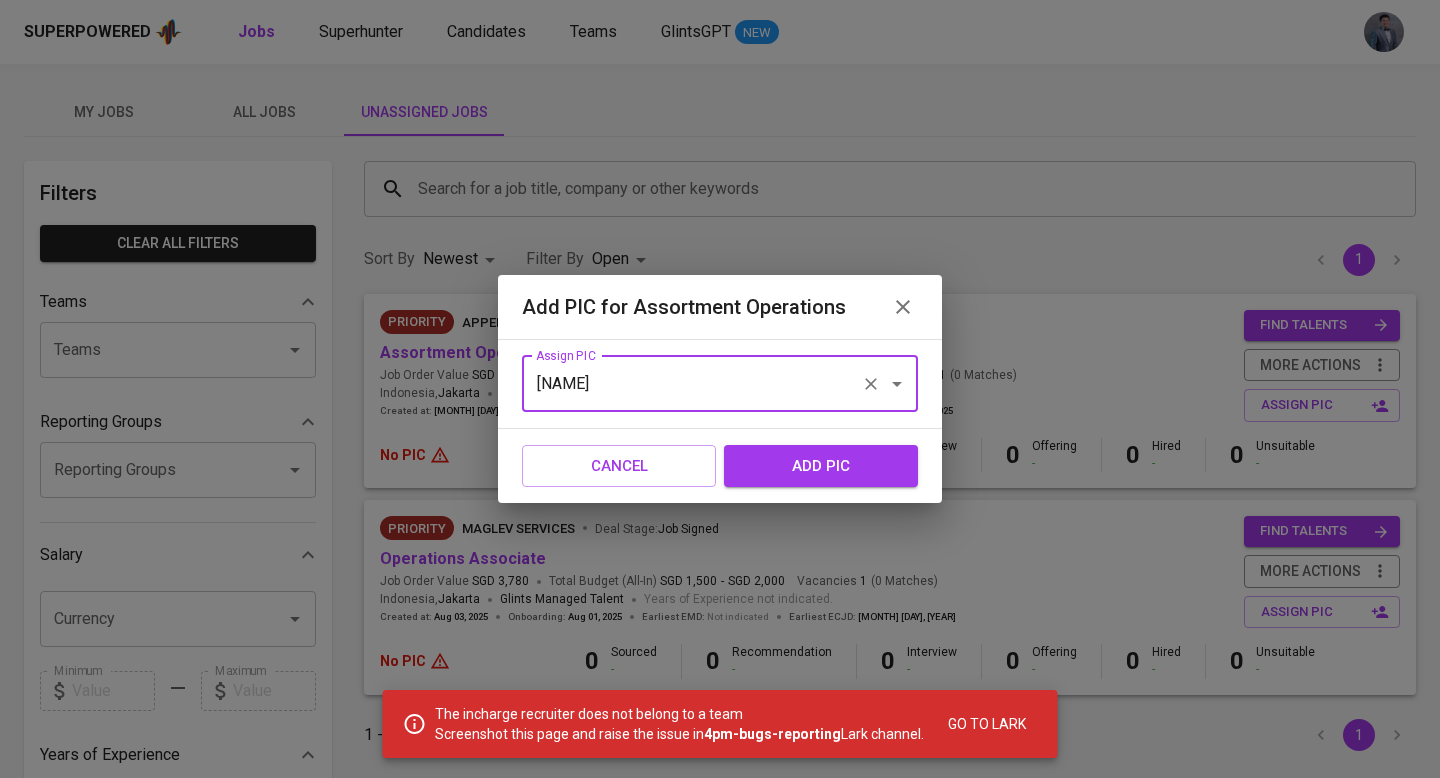 click on "[NAME]" at bounding box center [692, 384] 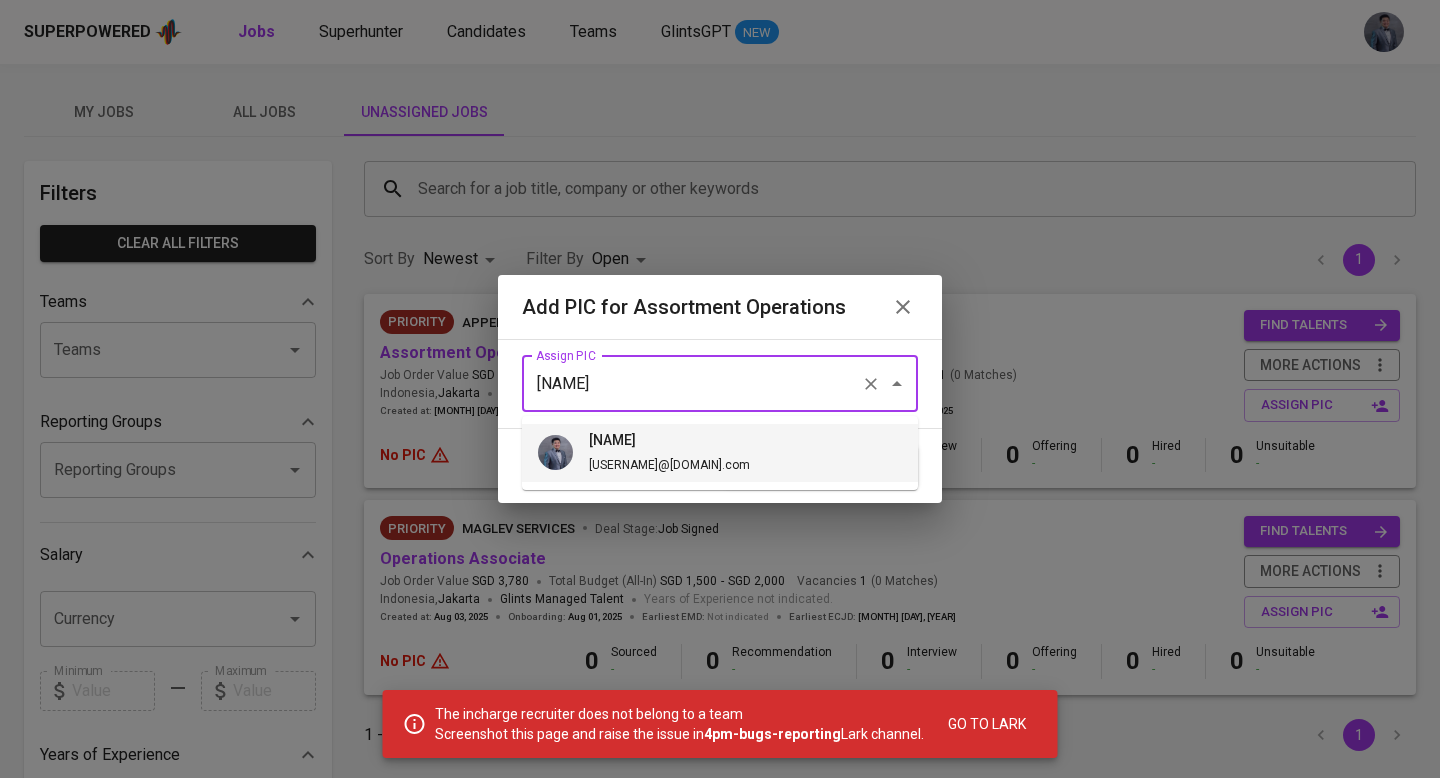 click on "[NAME] [USERNAME]@[DOMAIN].com" at bounding box center [720, 453] 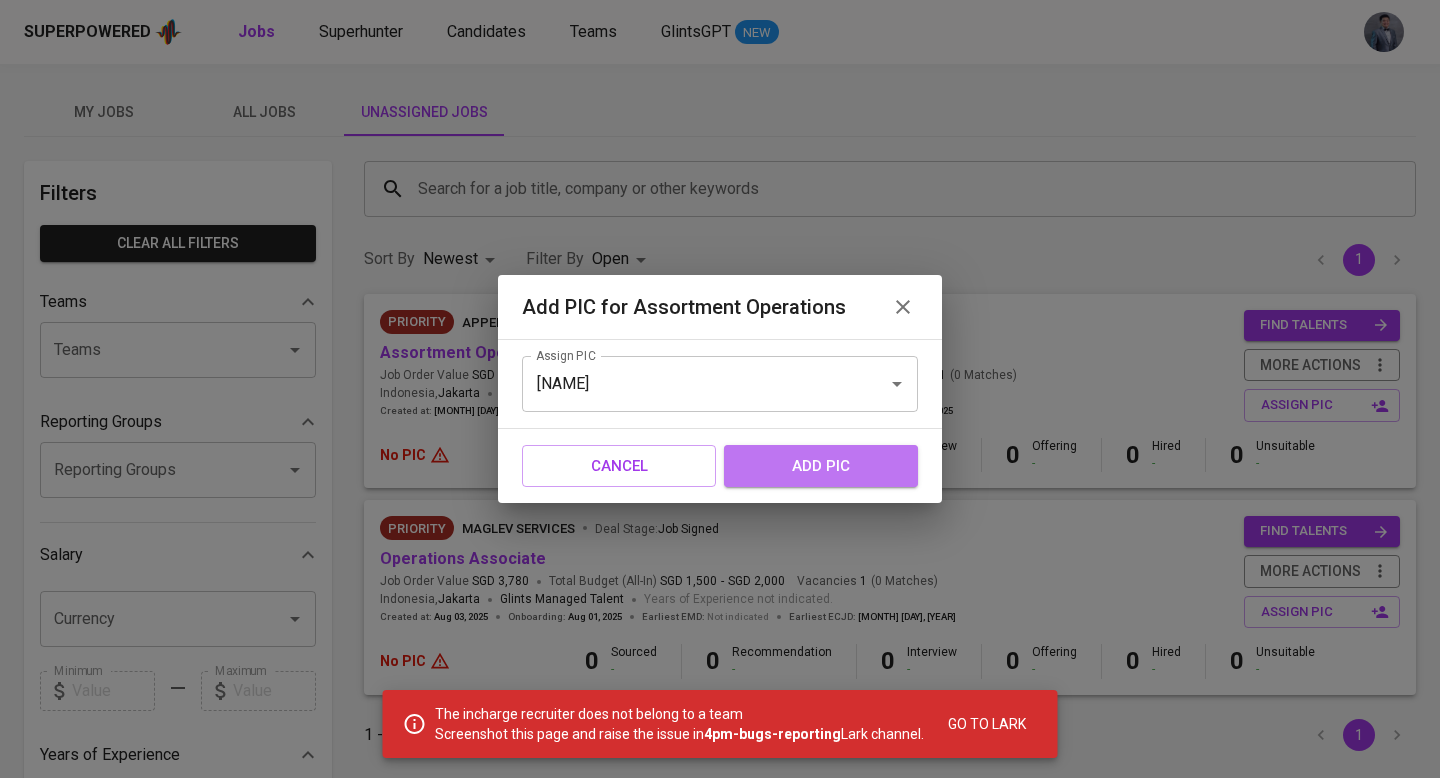 click on "add pic" at bounding box center [821, 466] 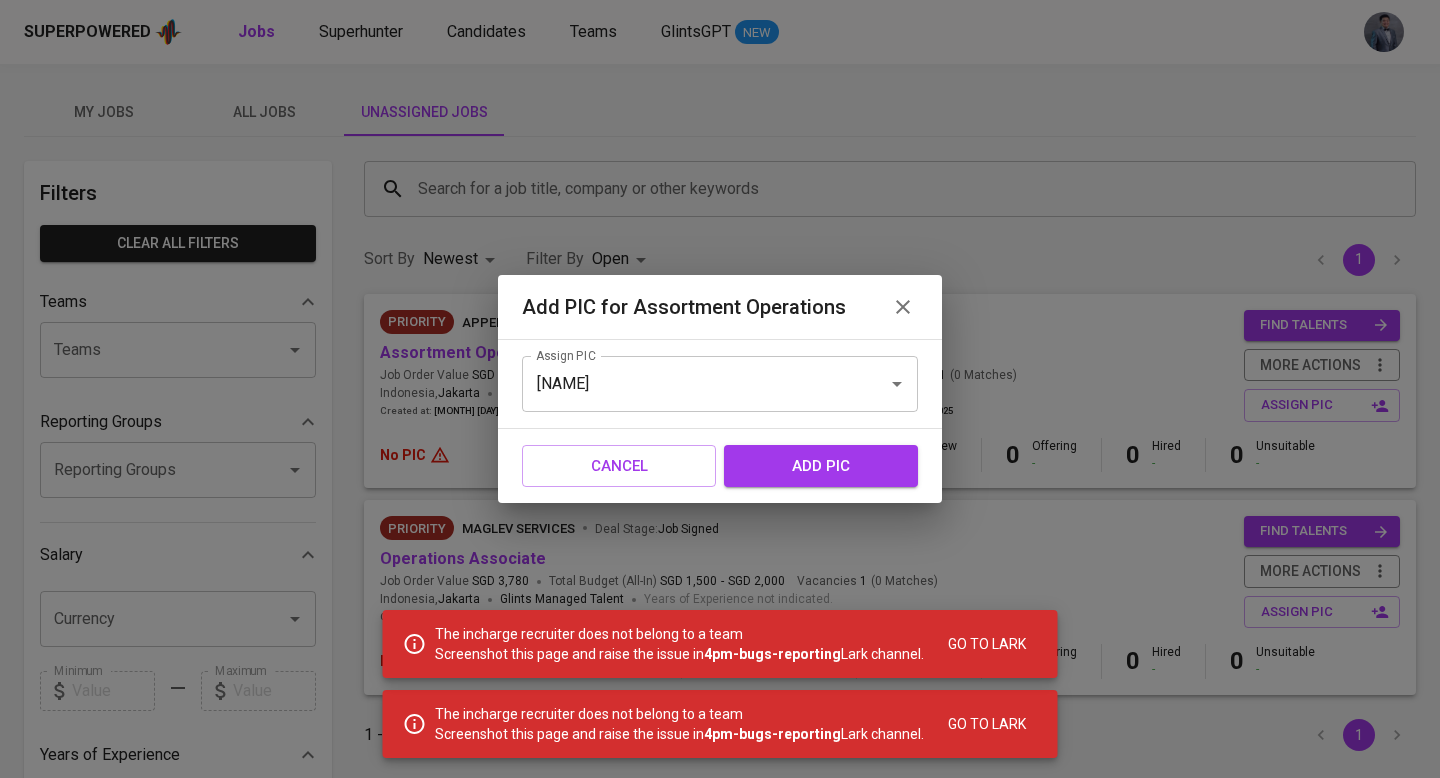 click 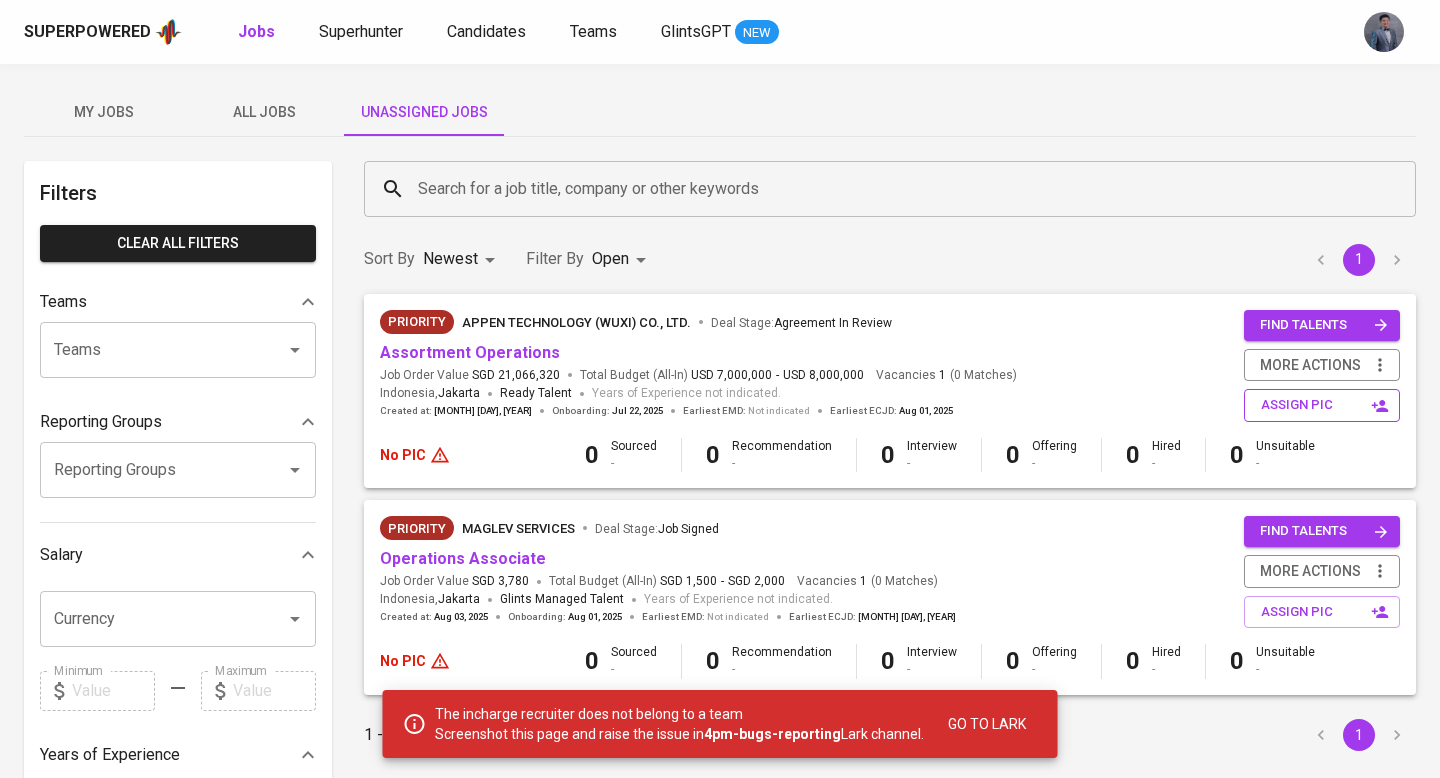click on "assign pic" at bounding box center [1324, 405] 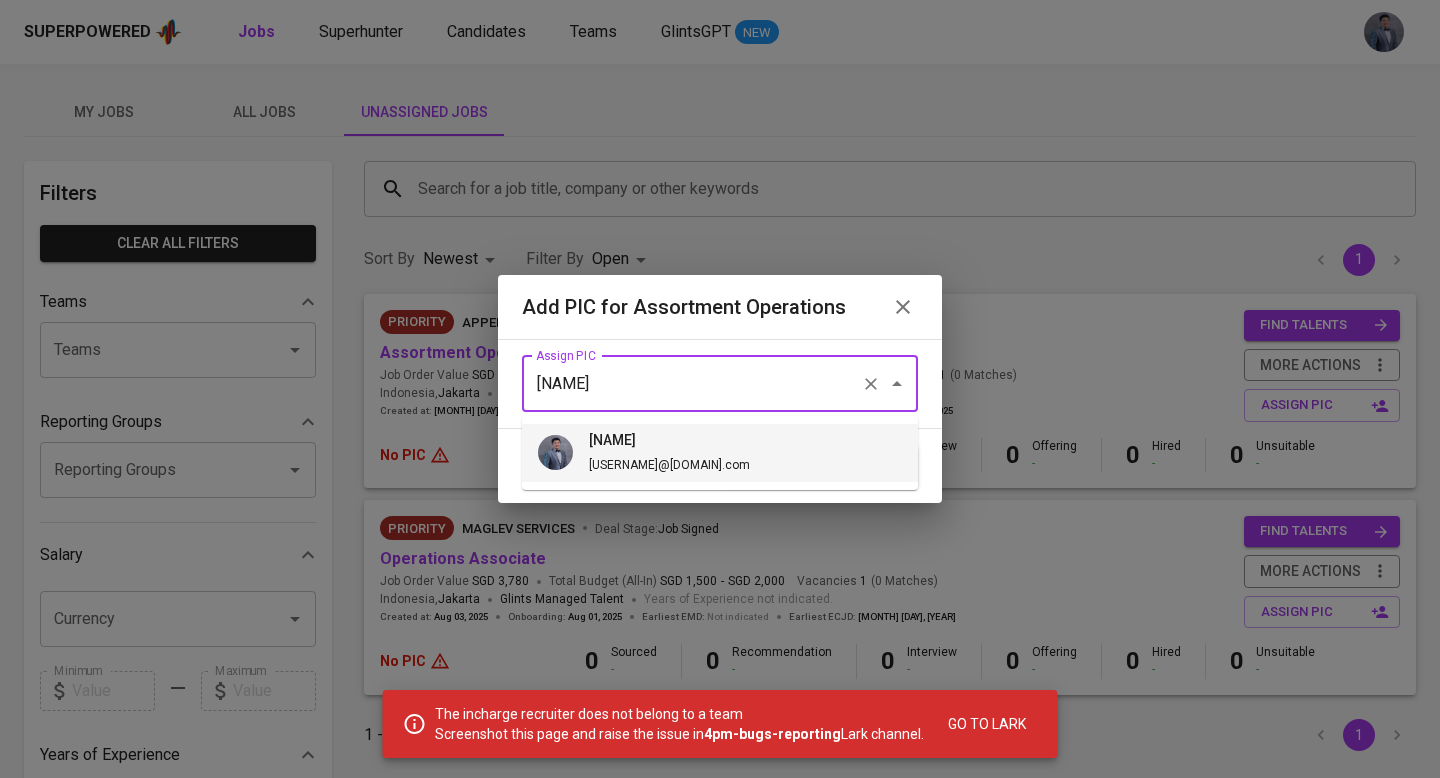 click on "[NAME]" at bounding box center (692, 384) 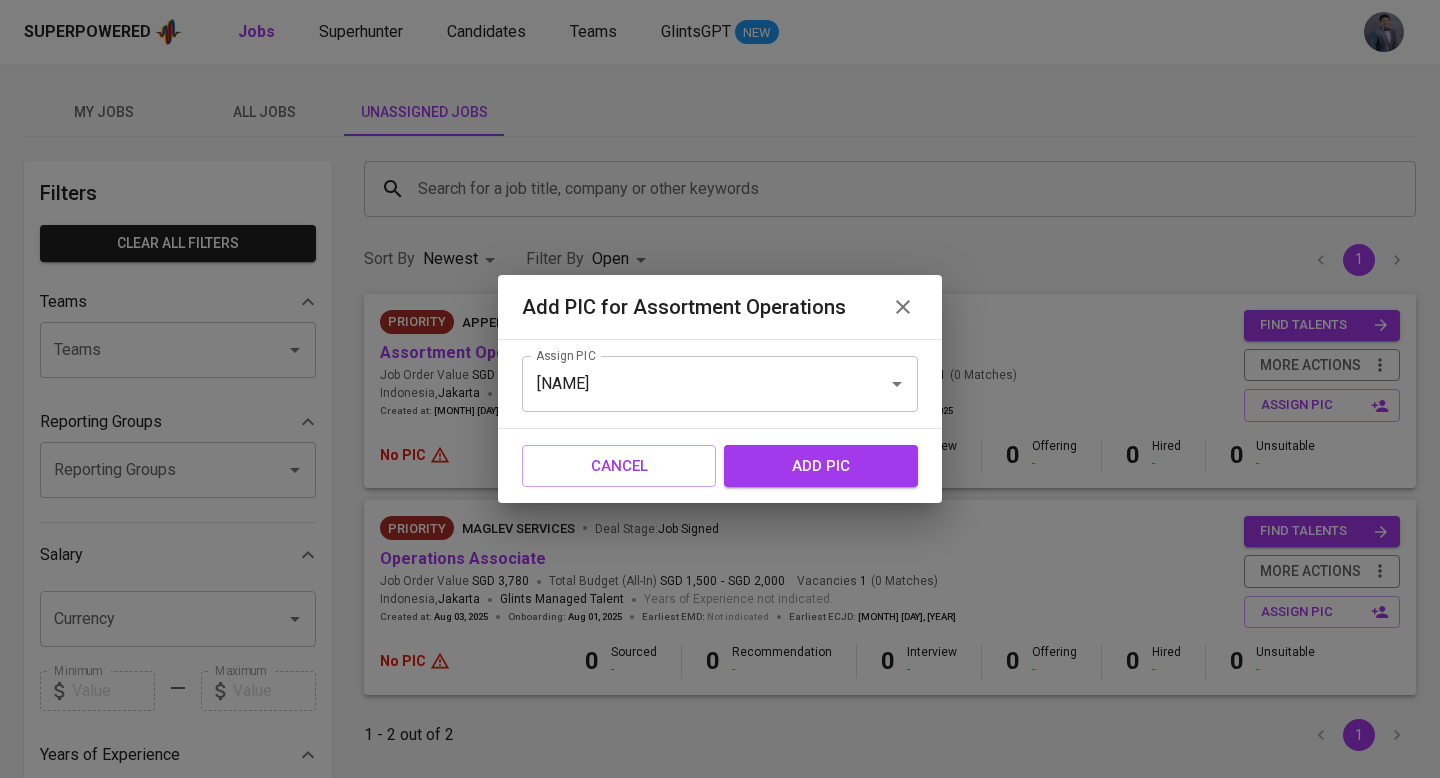 click on "add pic" at bounding box center (821, 466) 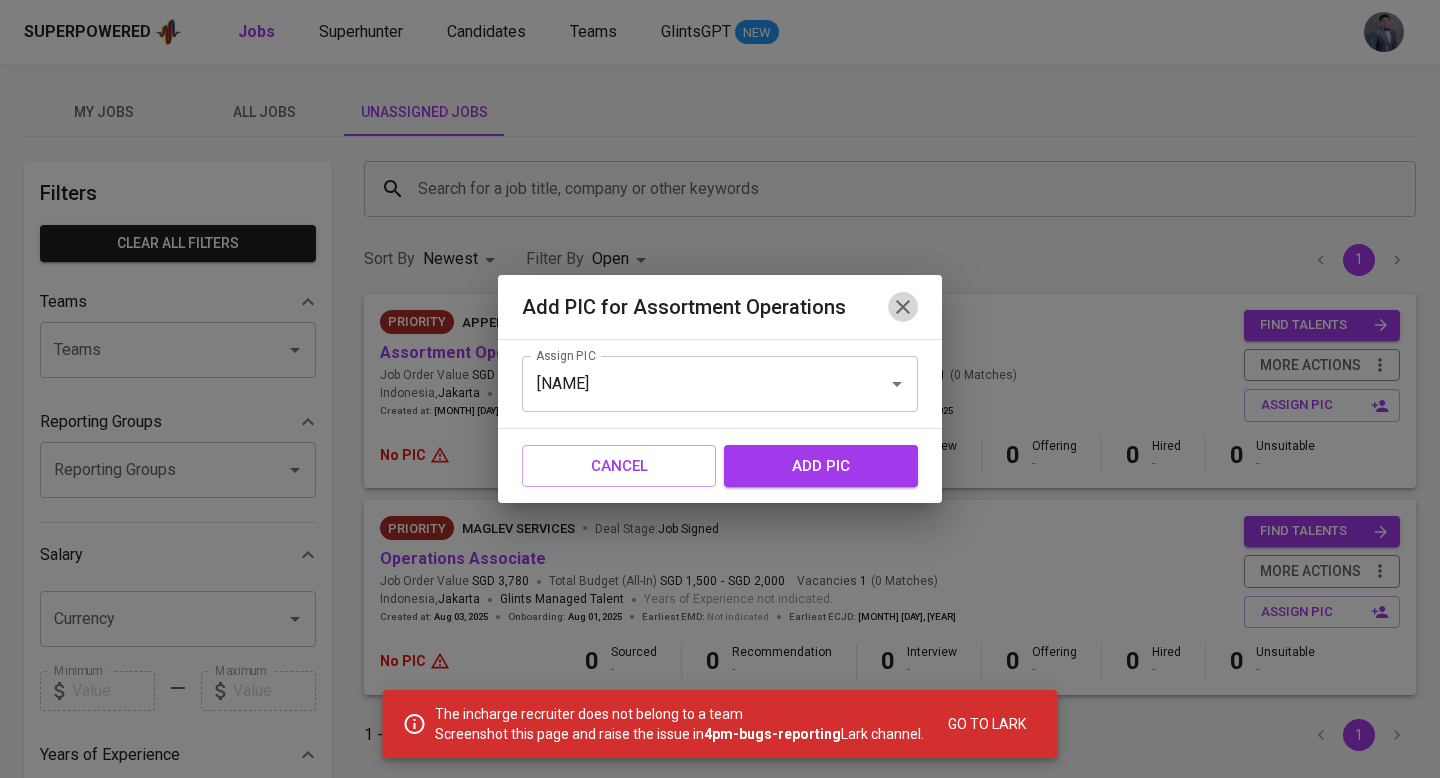 click 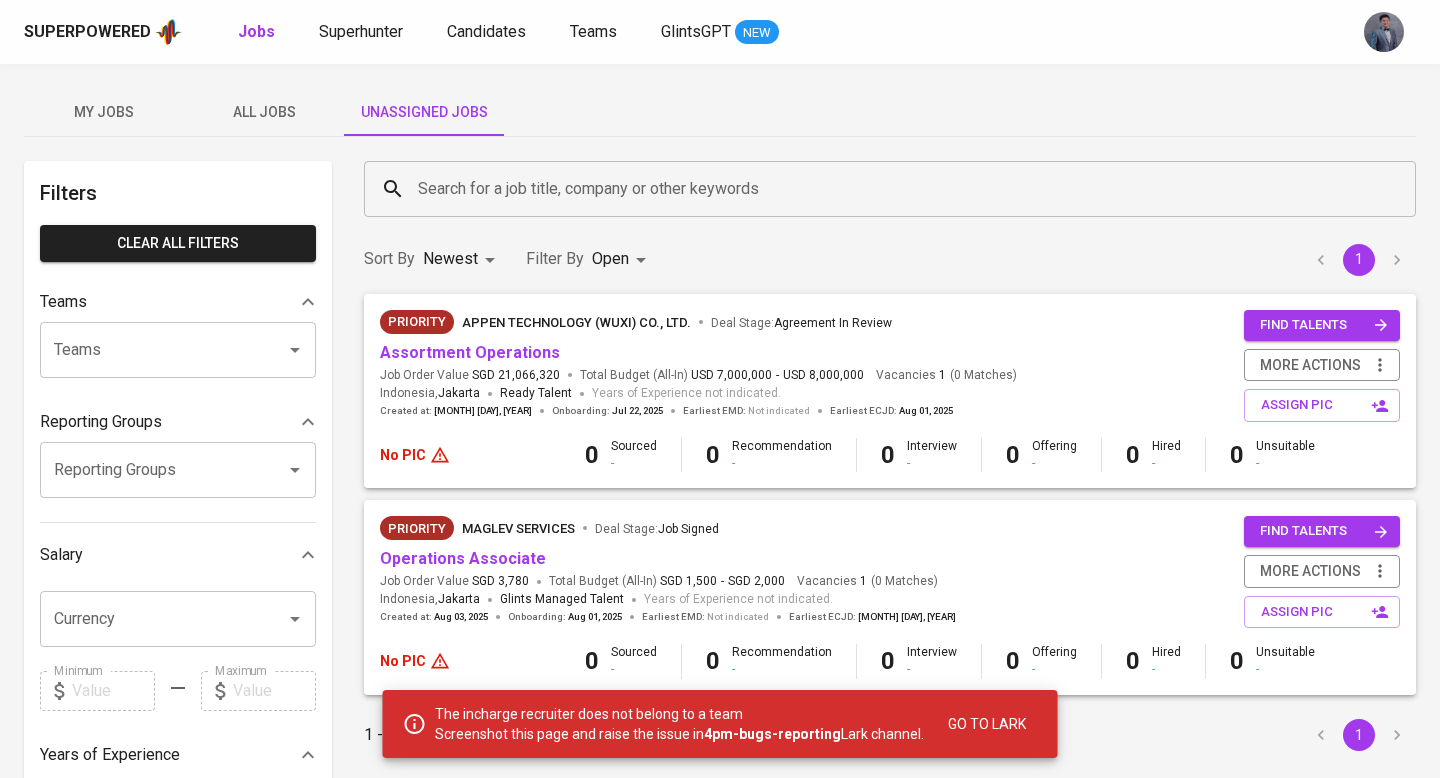 type 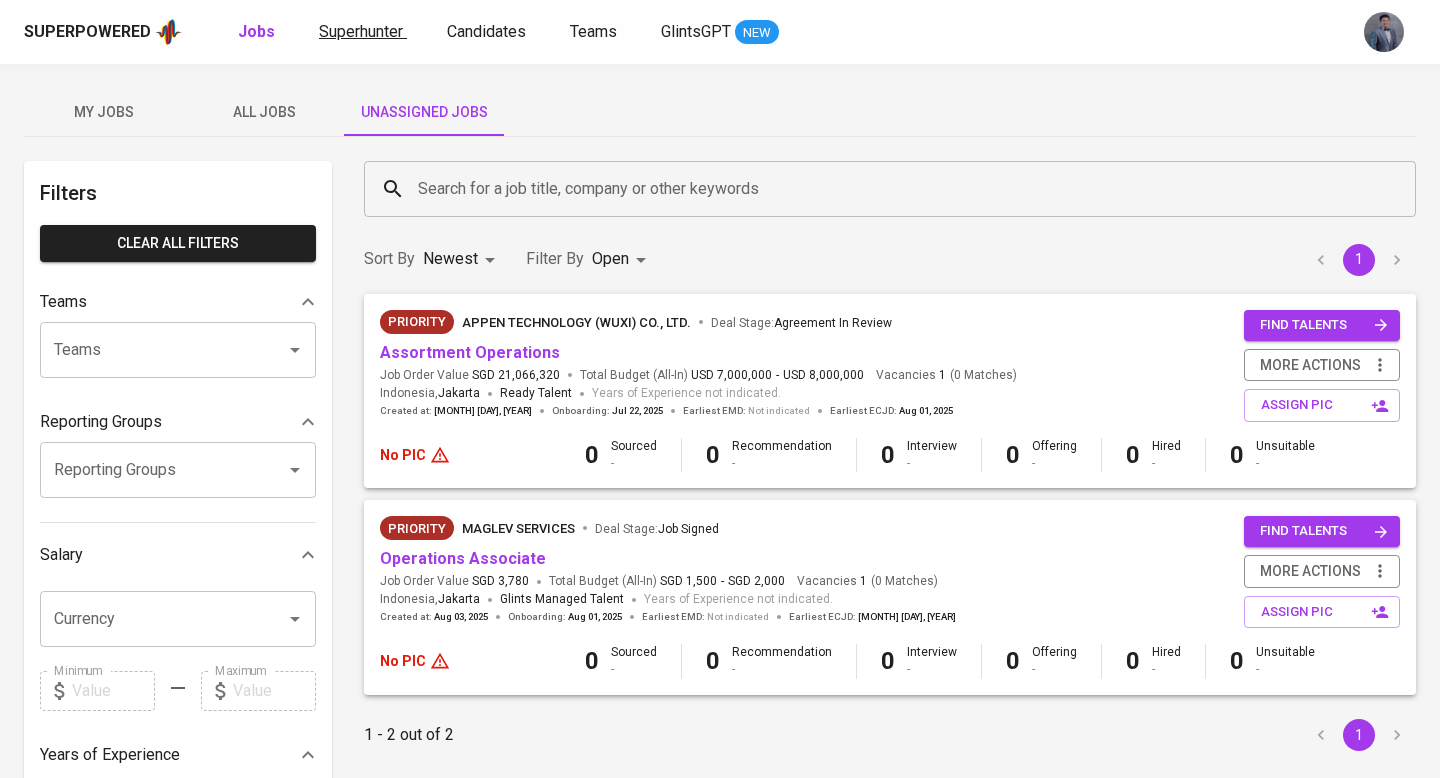 click on "Superhunter" at bounding box center (361, 31) 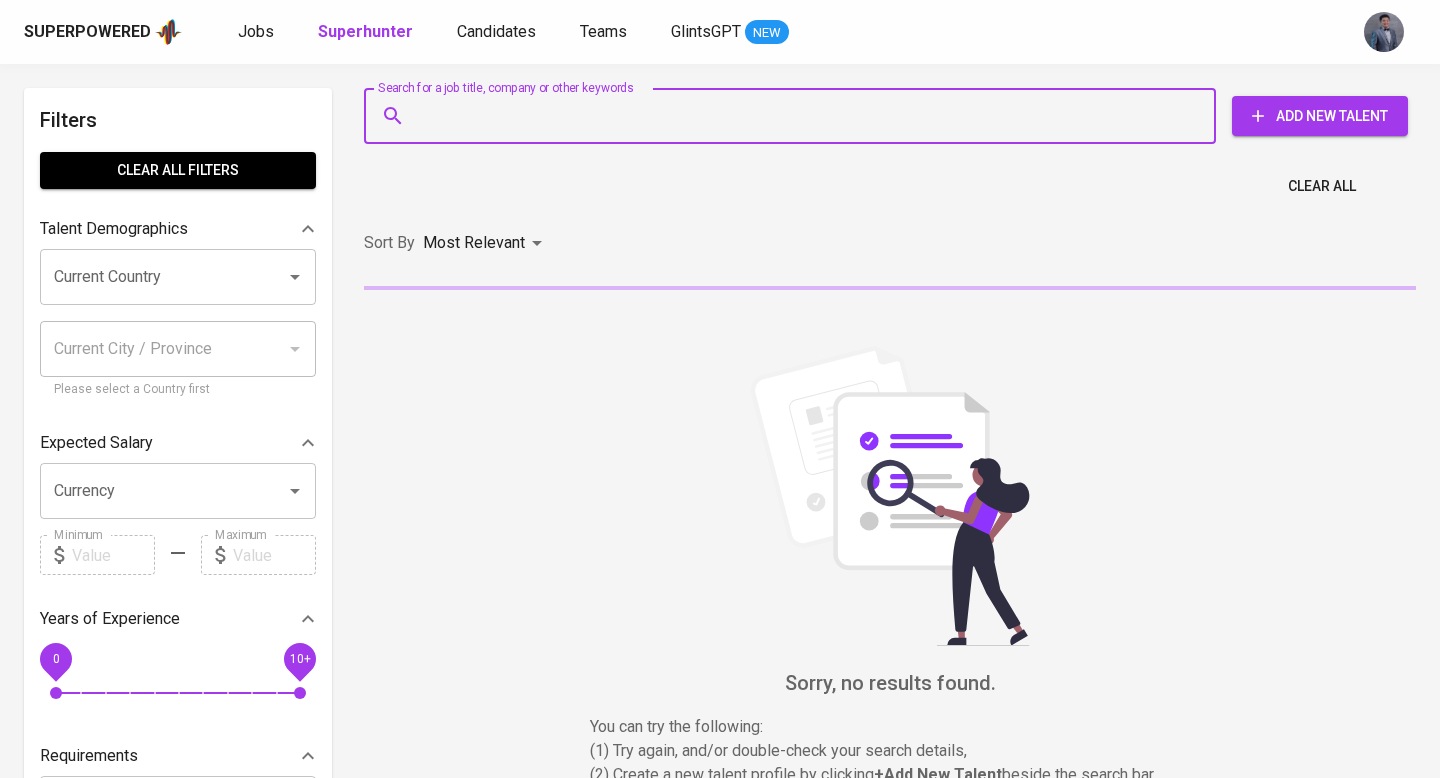 click on "Search for a job title, company or other keywords" at bounding box center [795, 116] 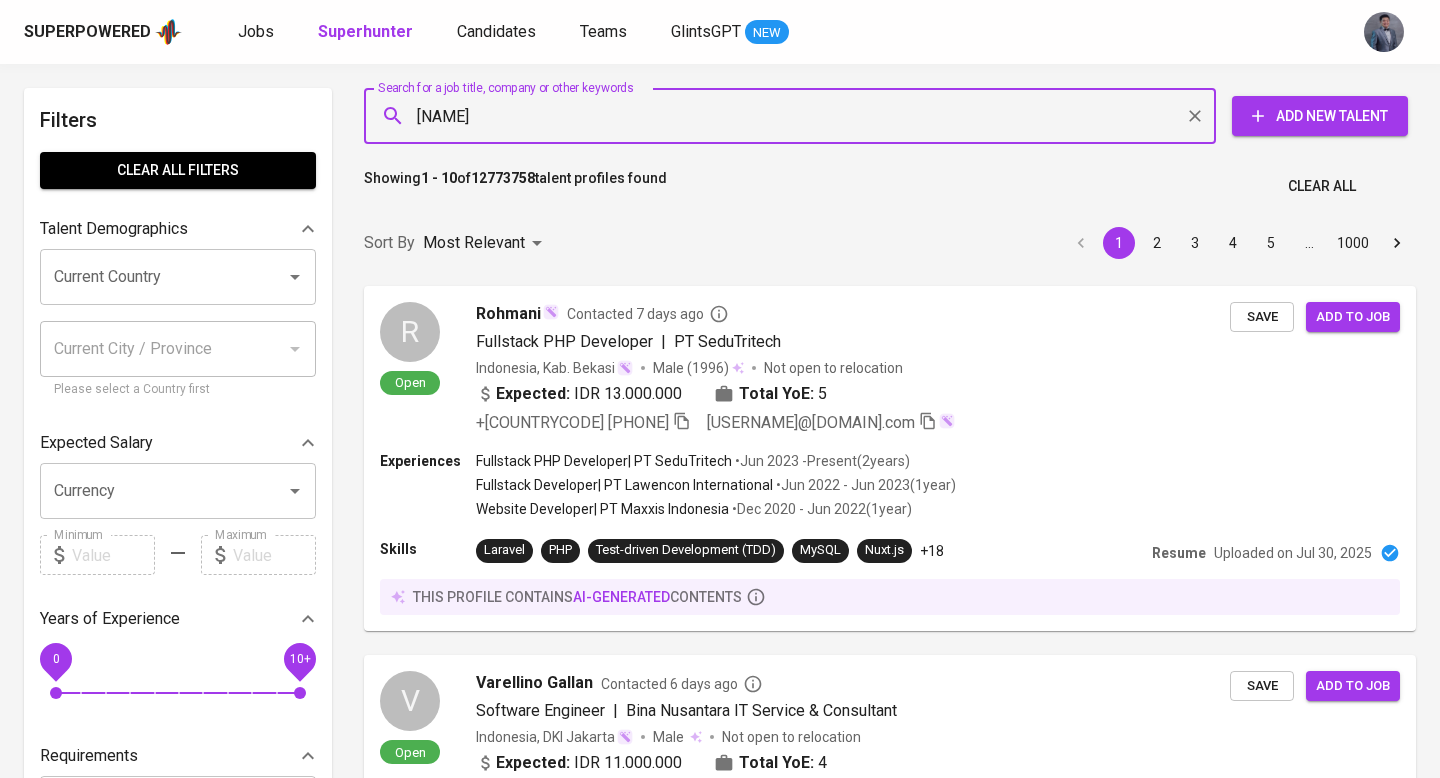 paste on "[USERNAME]@[DOMAIN].com" 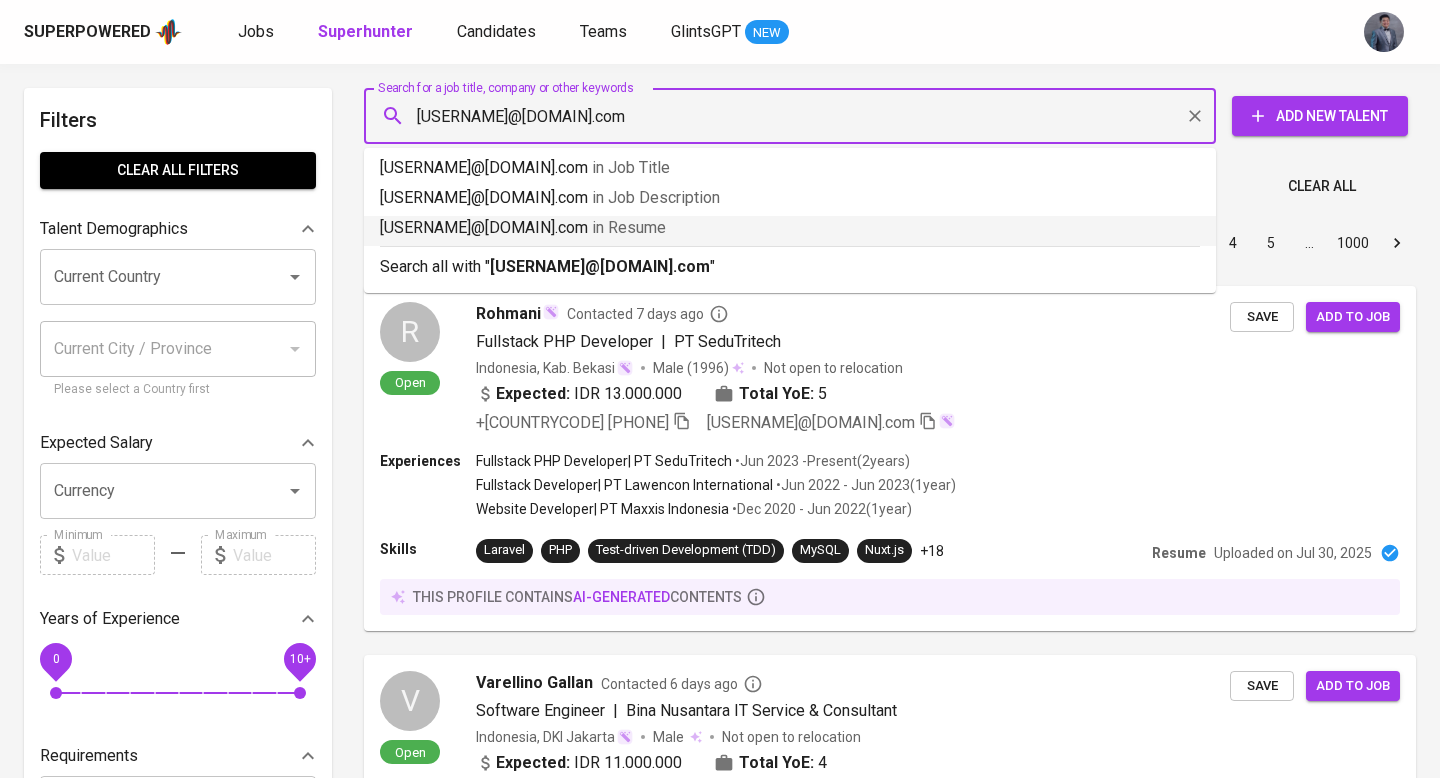 click on "in   Resume" at bounding box center (629, 227) 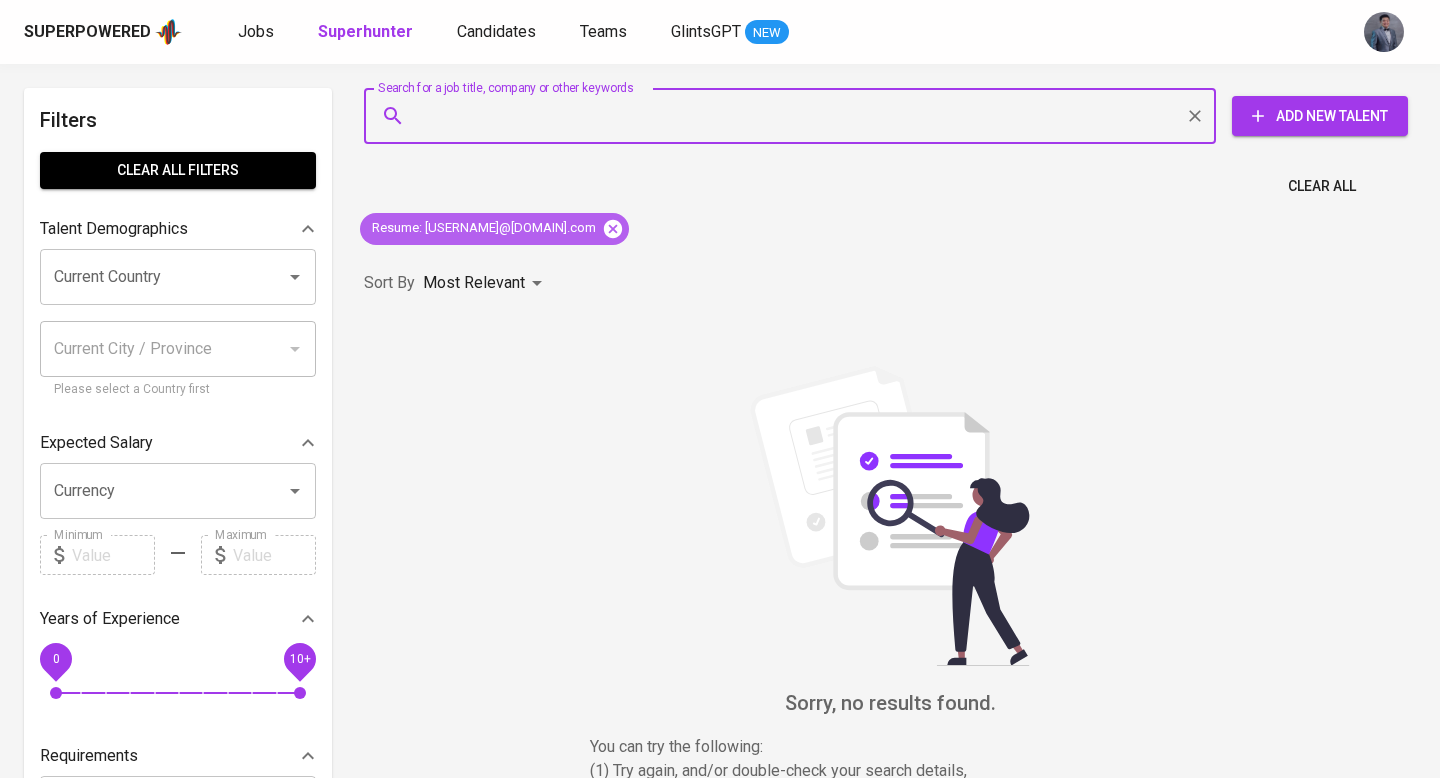 click 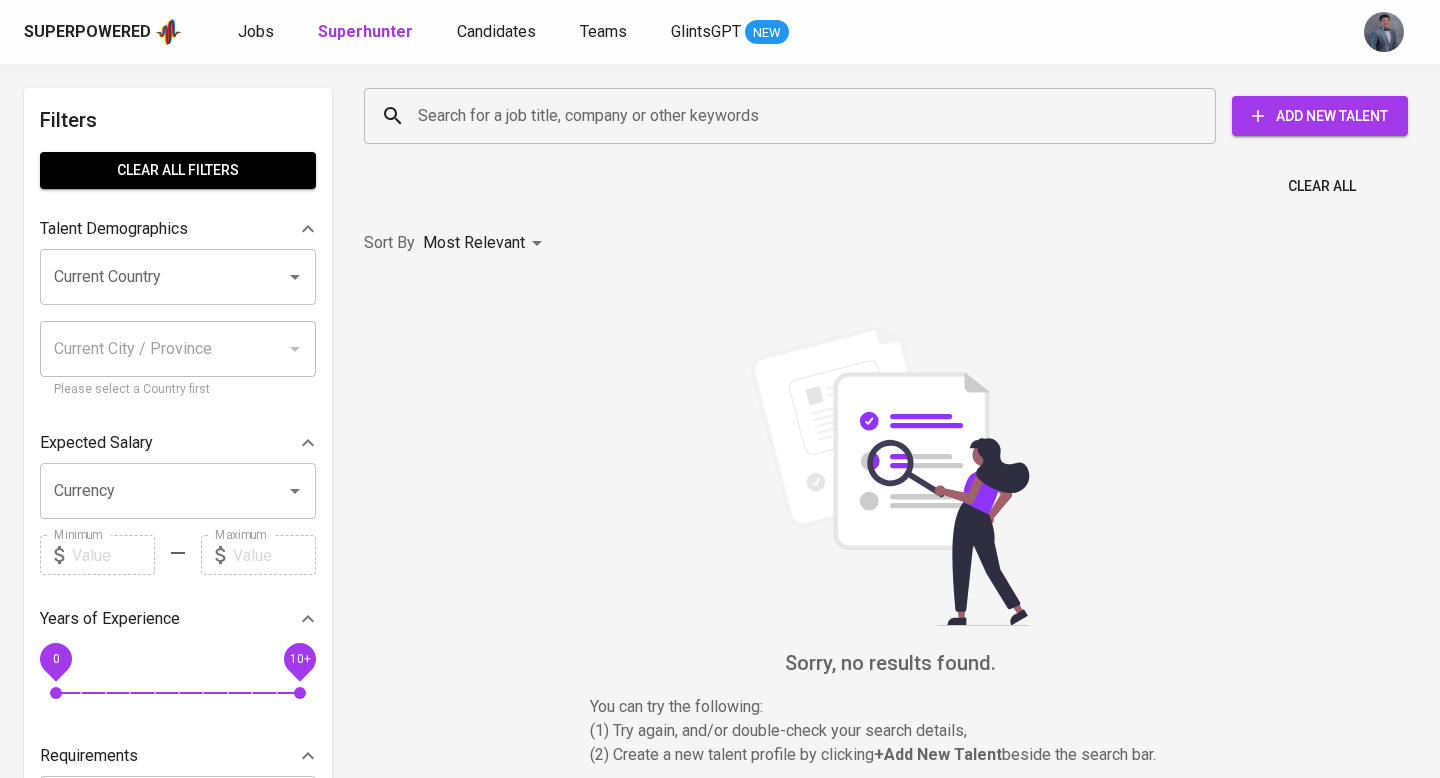 click on "Search for a job title, company or other keywords" at bounding box center [795, 116] 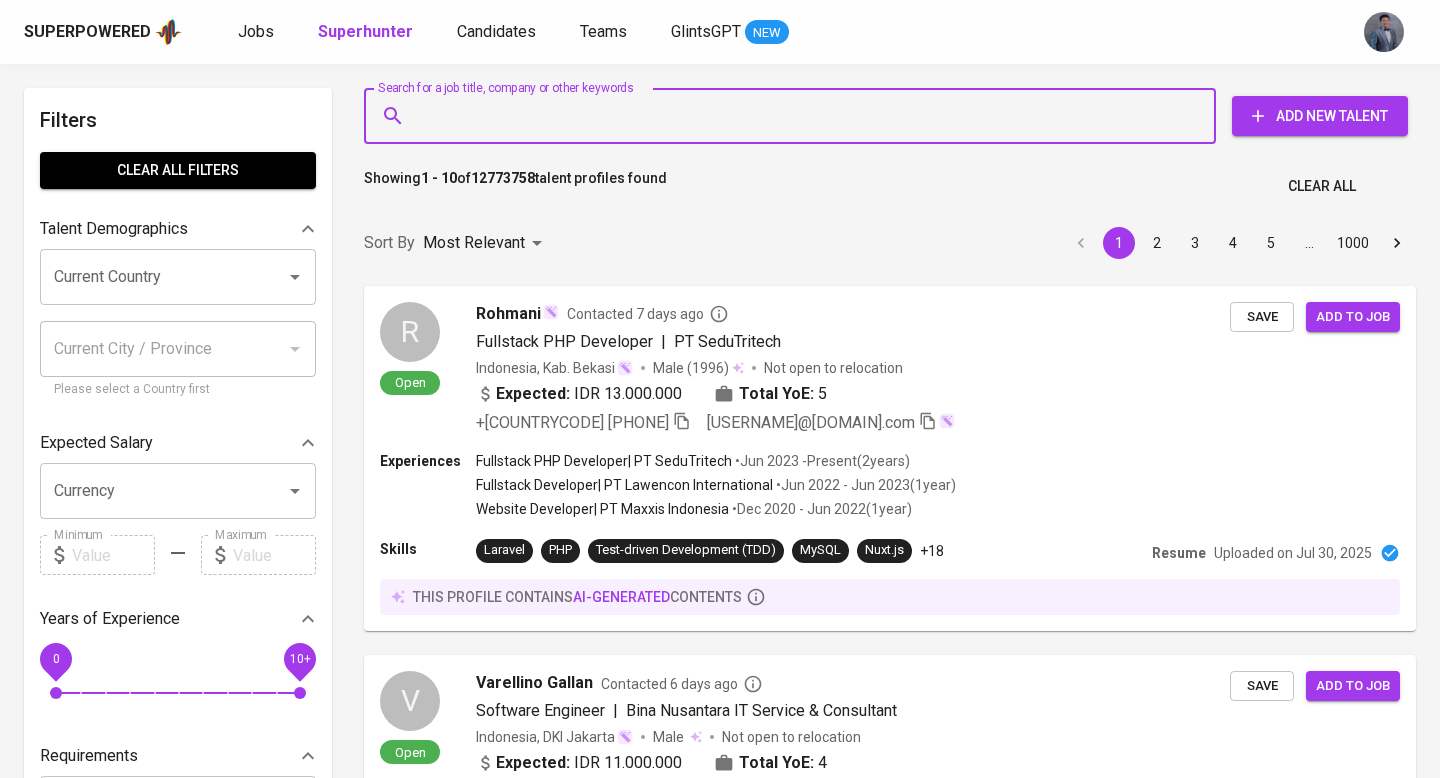paste on "[USERNAME]@[DOMAIN].com" 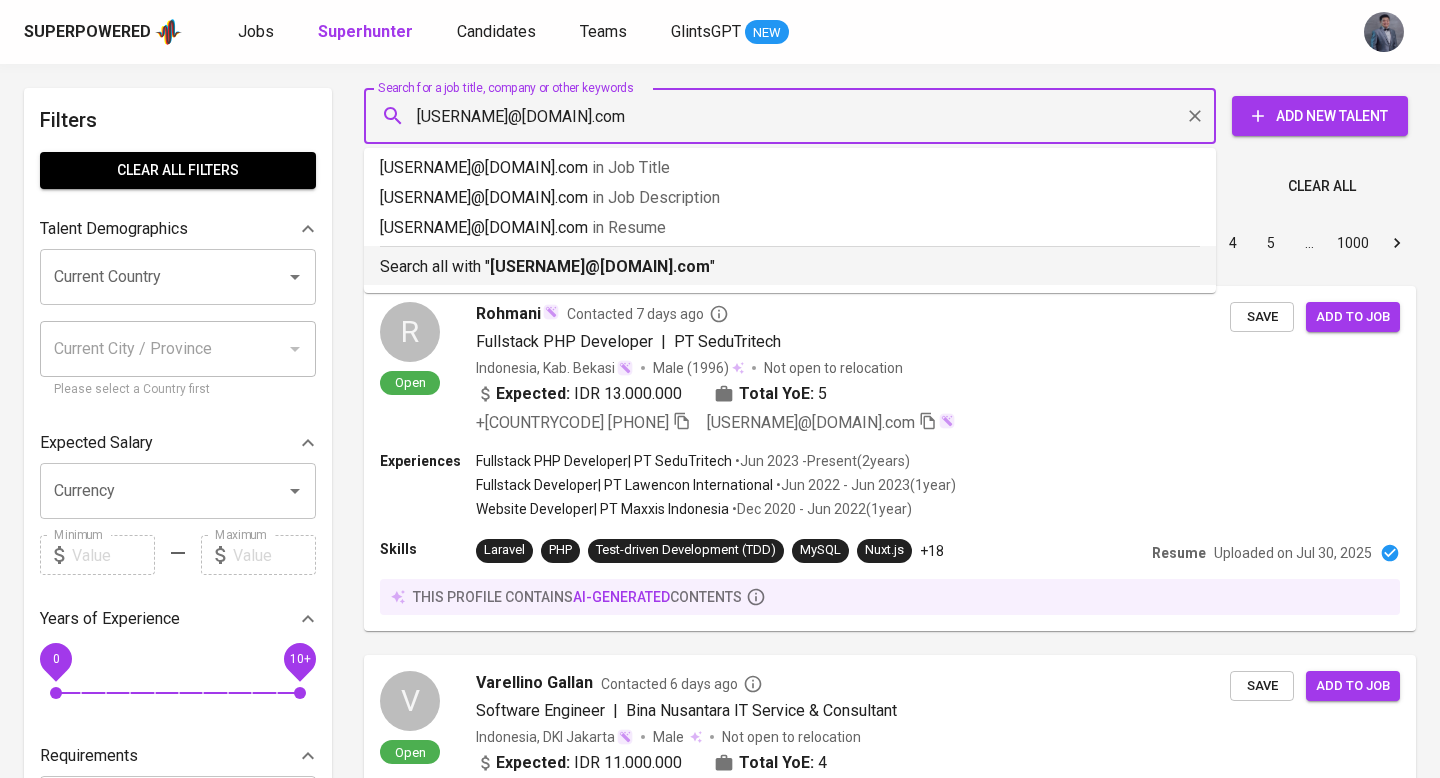 click on "[USERNAME]@[DOMAIN].com" at bounding box center [600, 266] 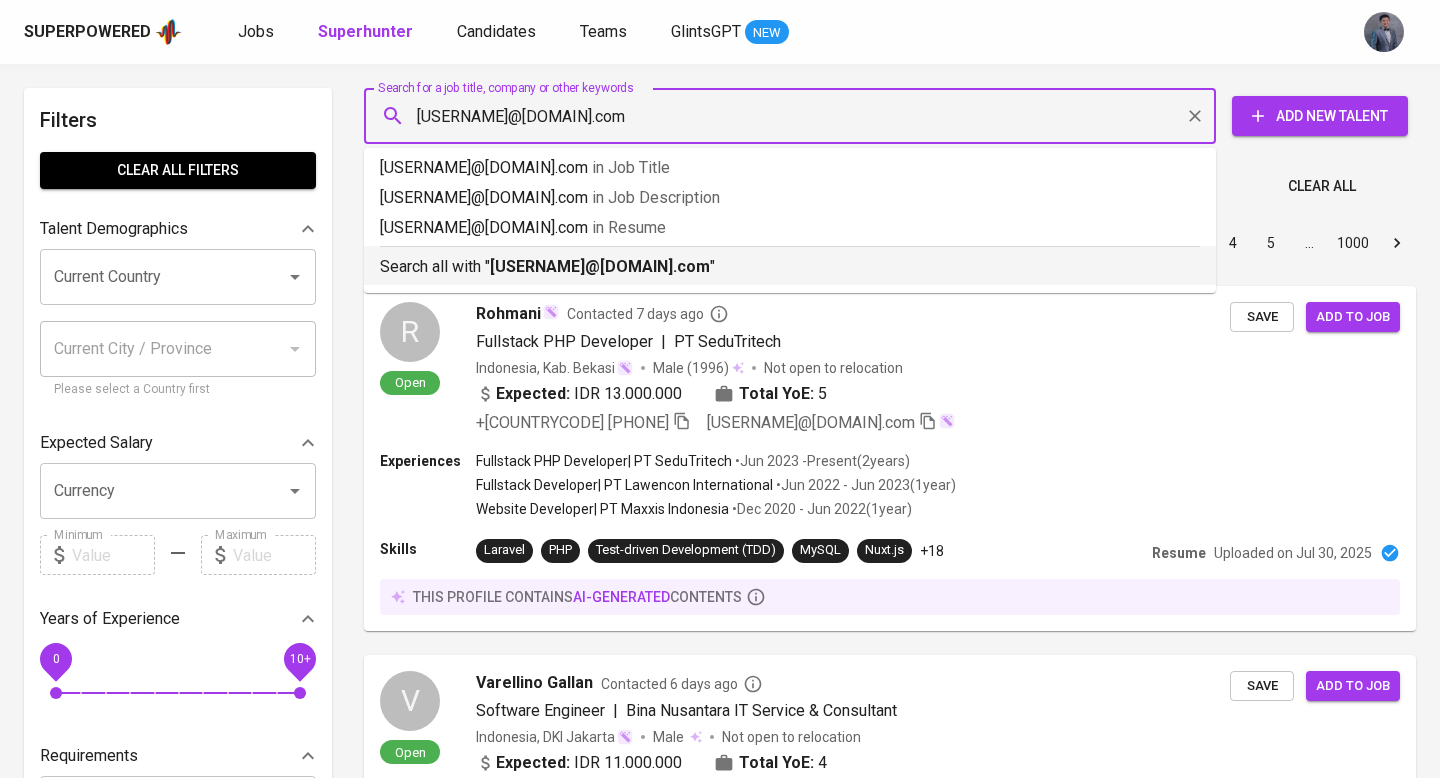 type 